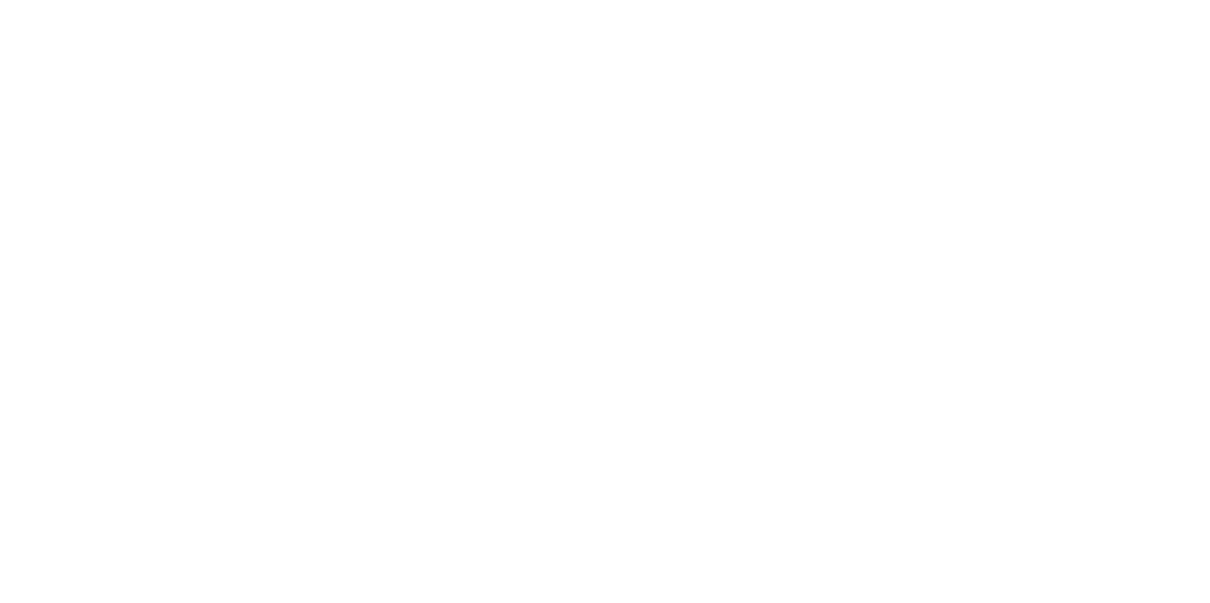 scroll, scrollTop: 0, scrollLeft: 0, axis: both 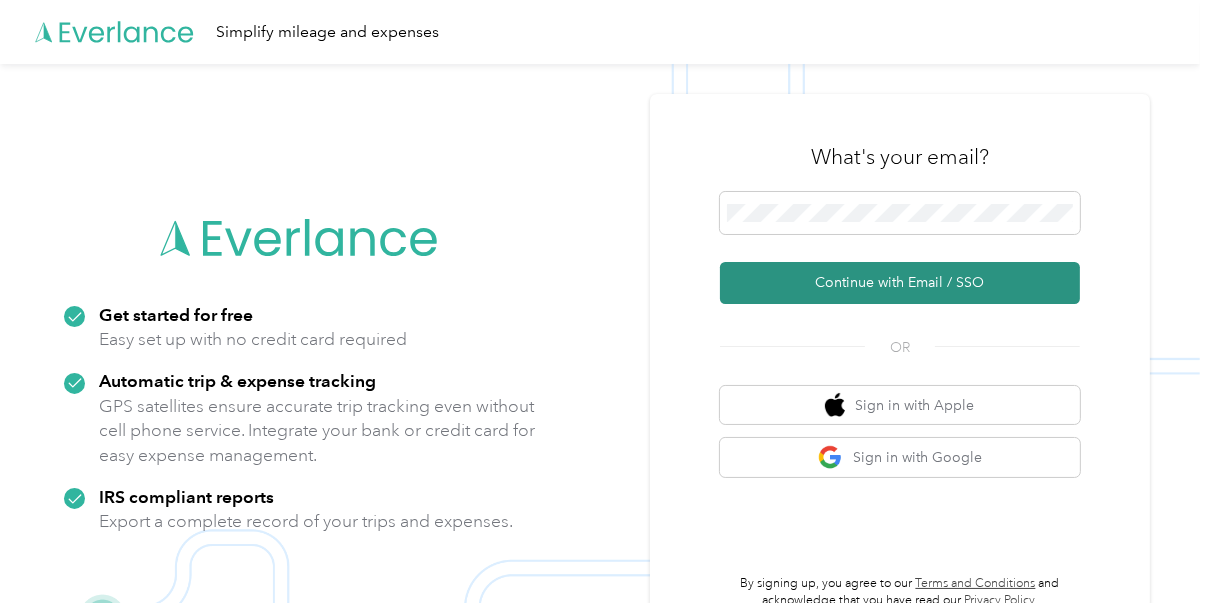 click on "Continue with Email / SSO" at bounding box center (900, 283) 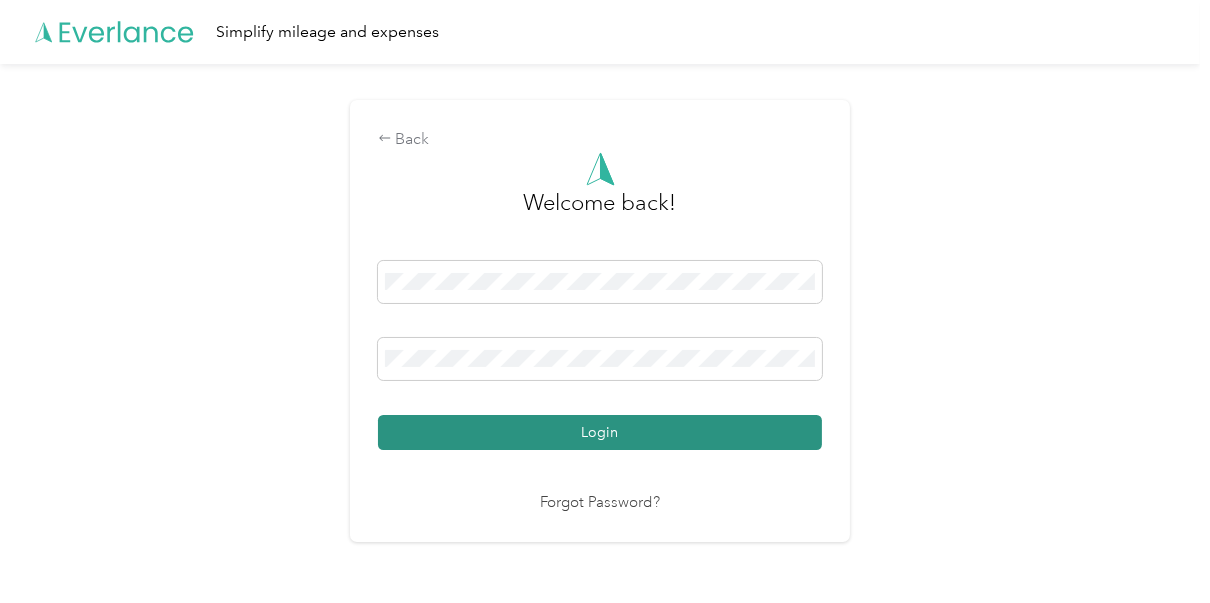 click on "Login" at bounding box center [600, 432] 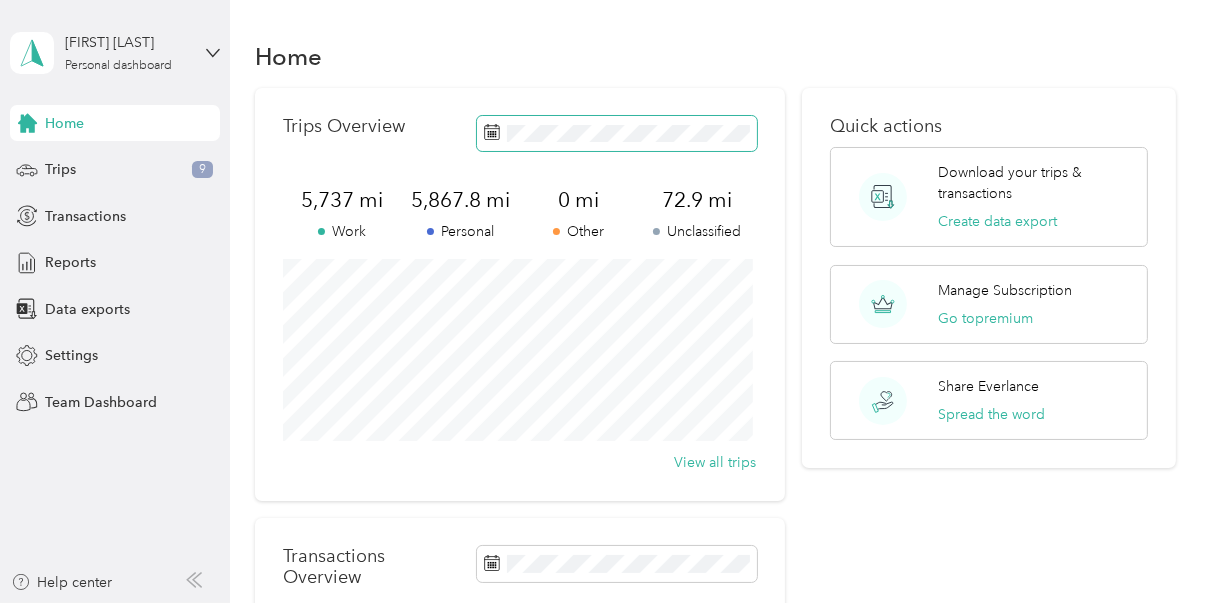 click at bounding box center [617, 133] 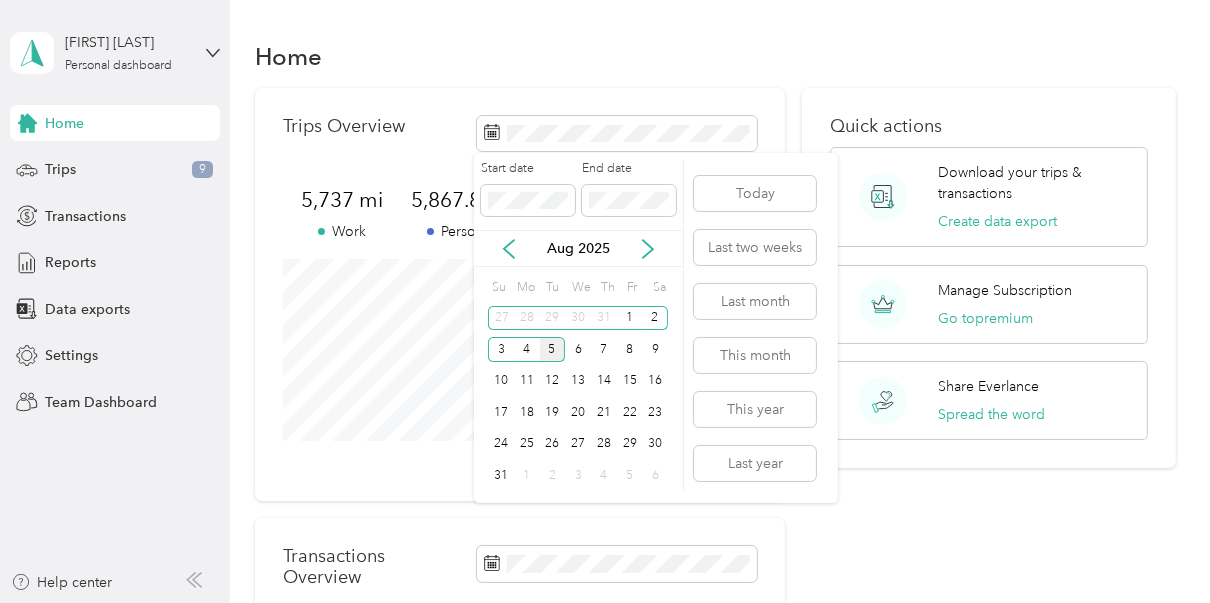 click on "Aug 2025" at bounding box center [578, 248] 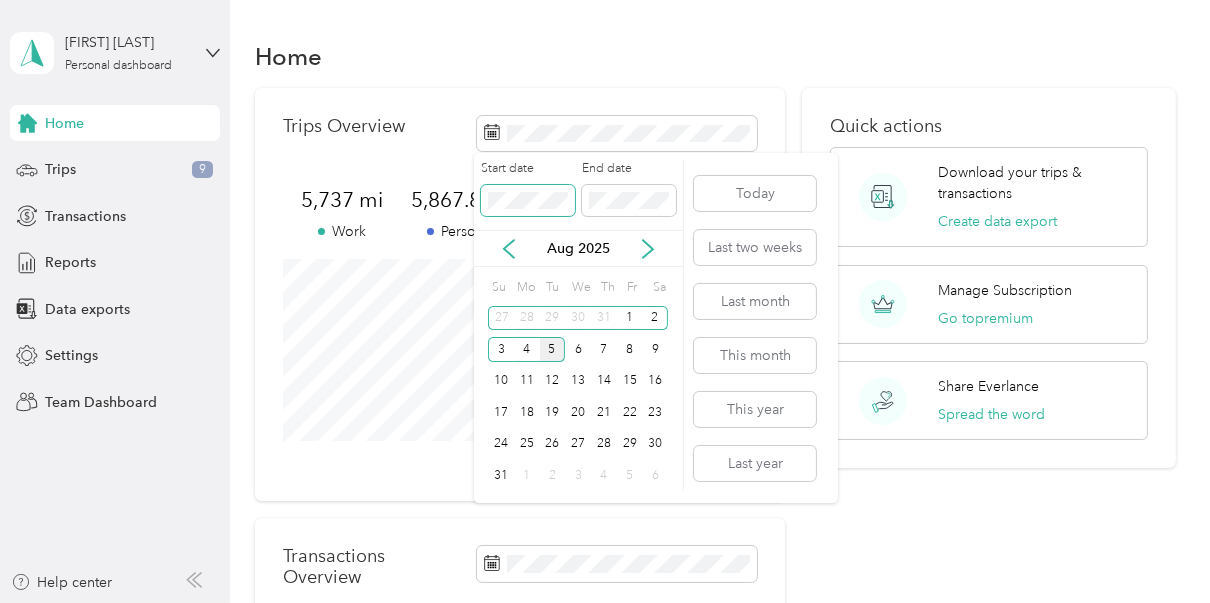 click at bounding box center (528, 201) 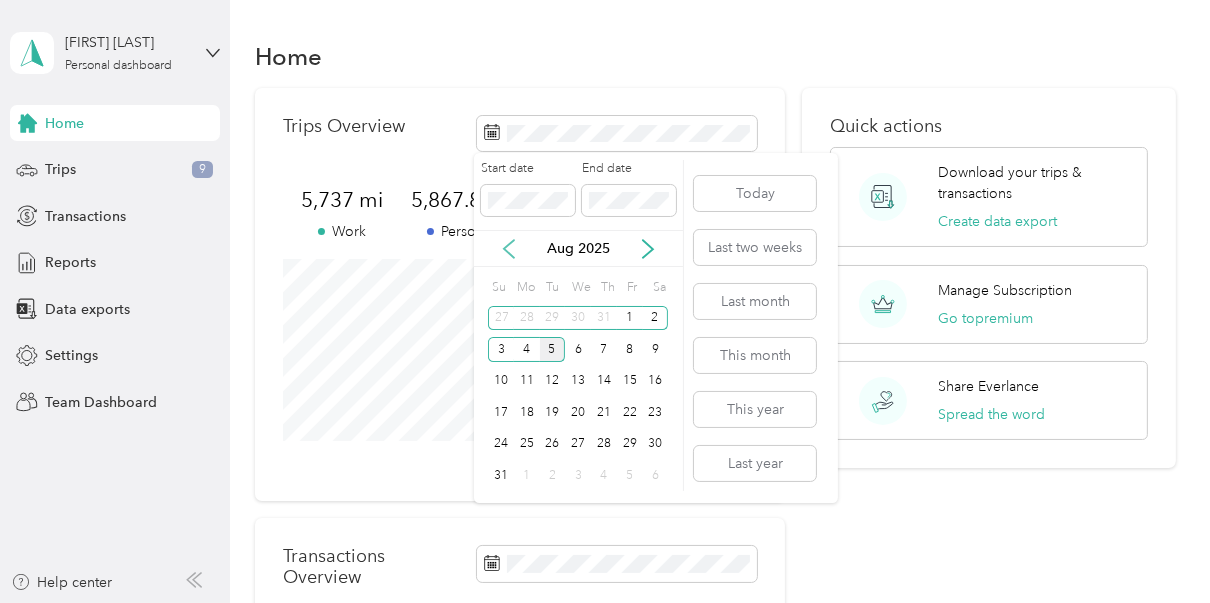 click 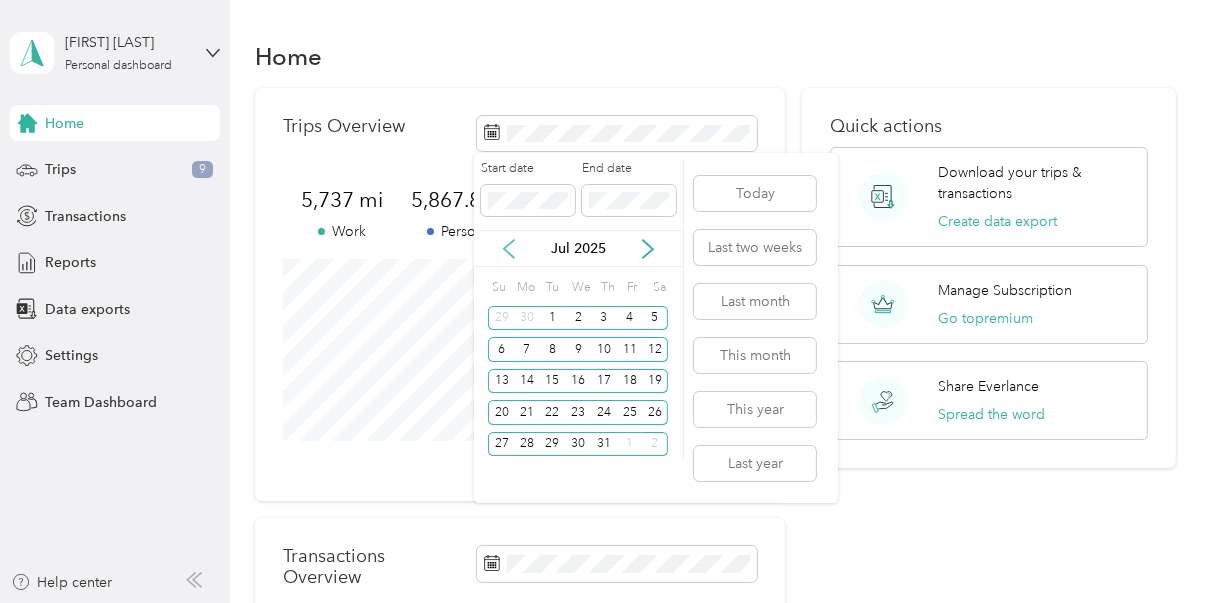click 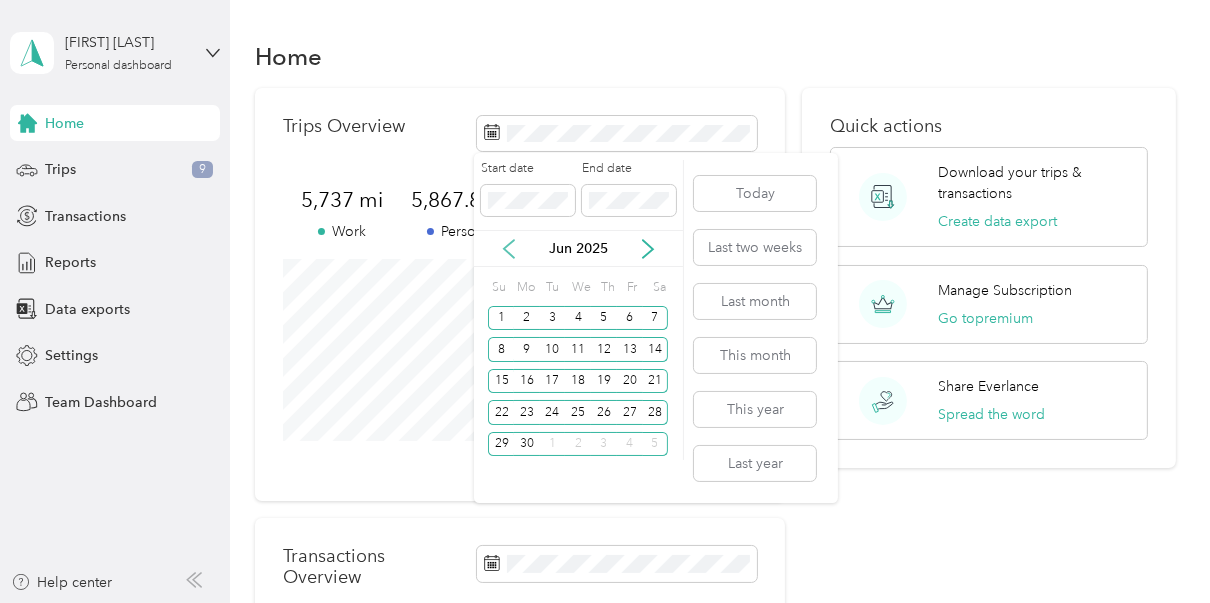 click 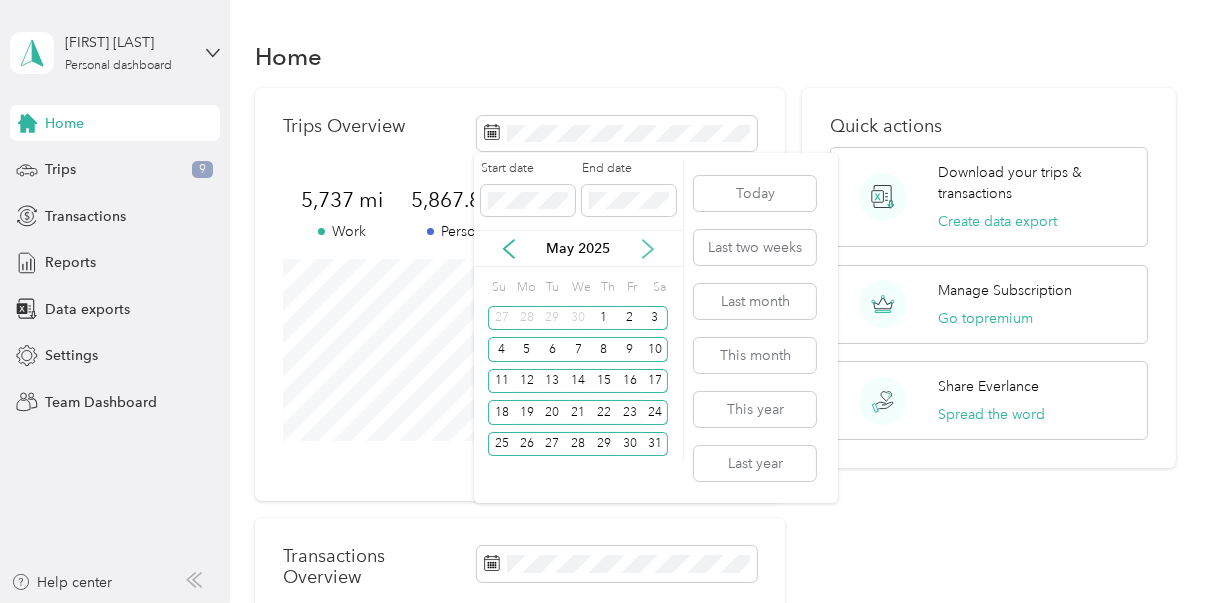 click 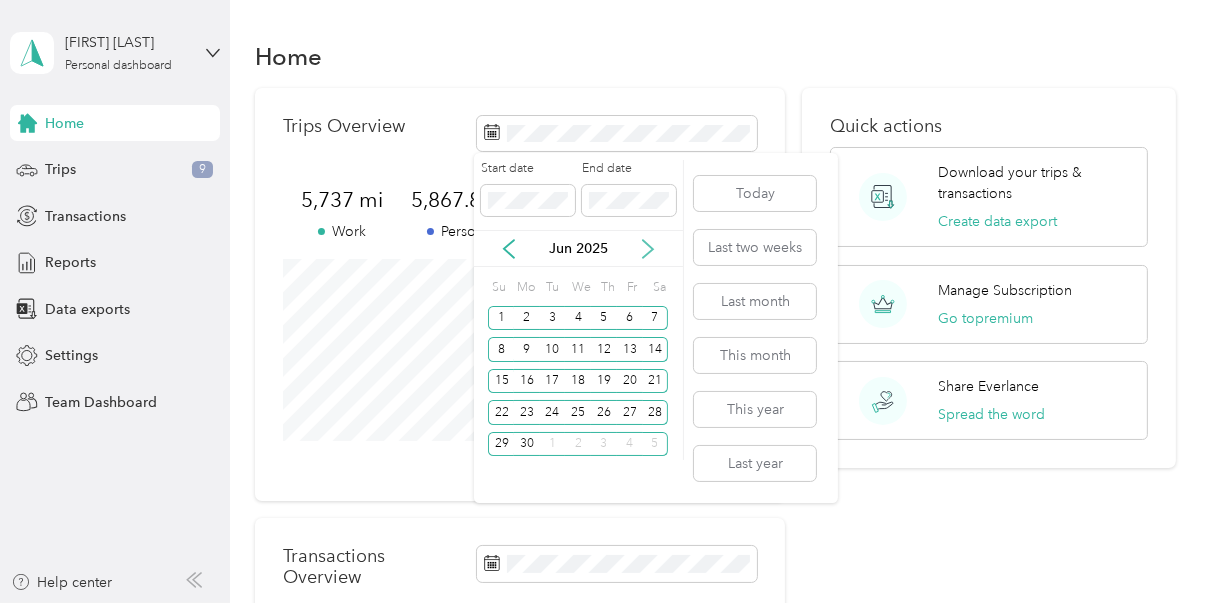 click 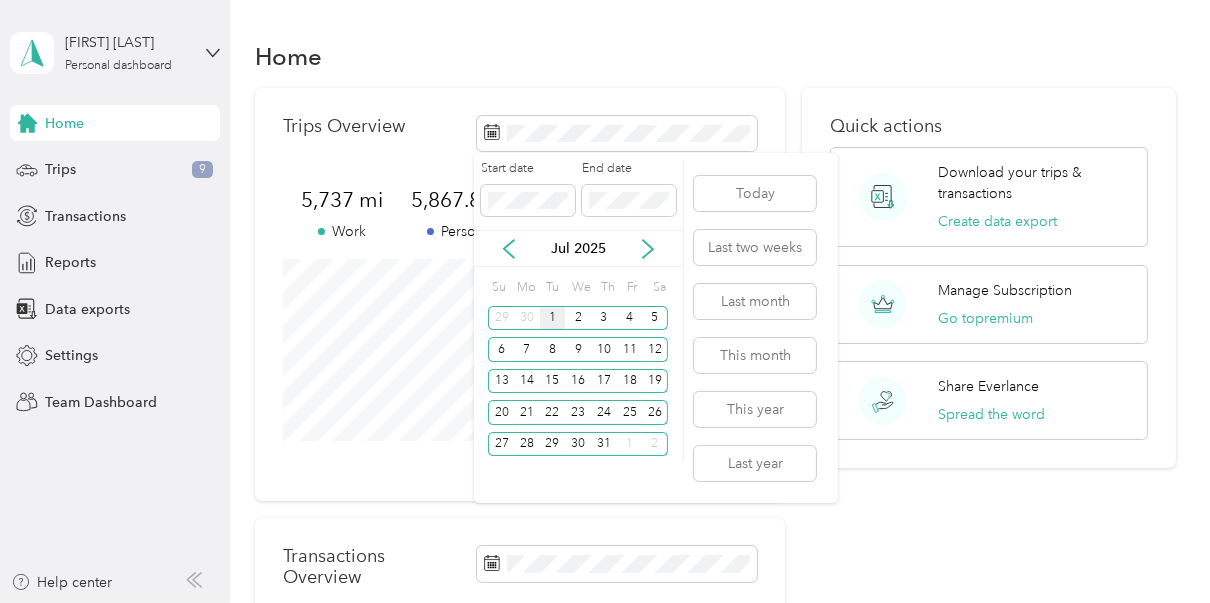 click on "1" at bounding box center (553, 318) 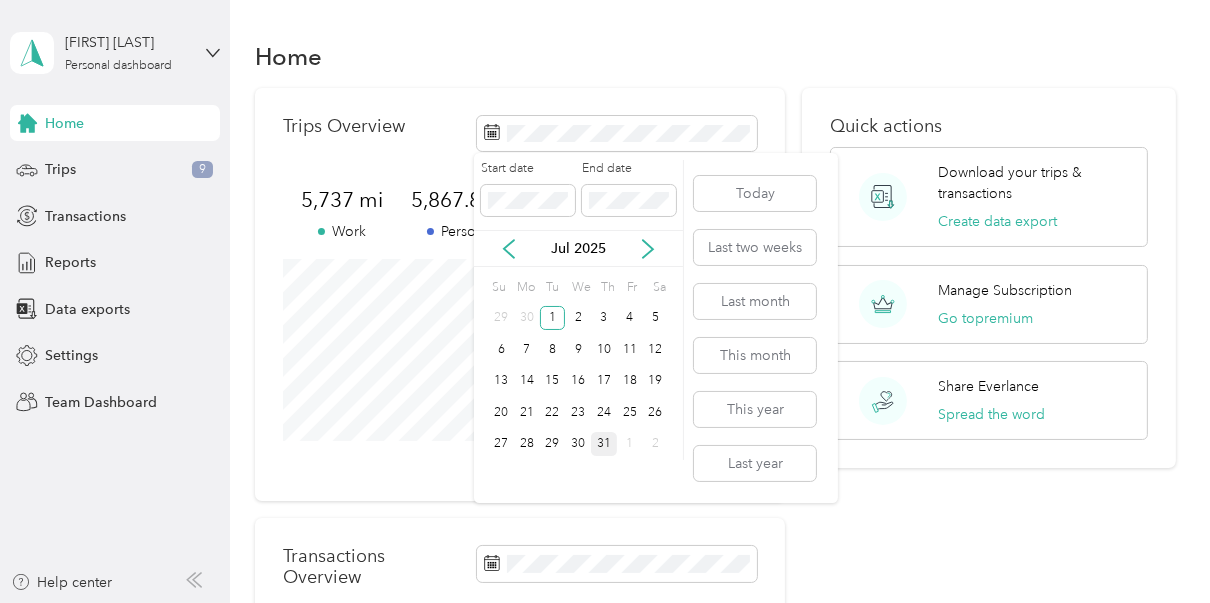 click on "31" at bounding box center (604, 444) 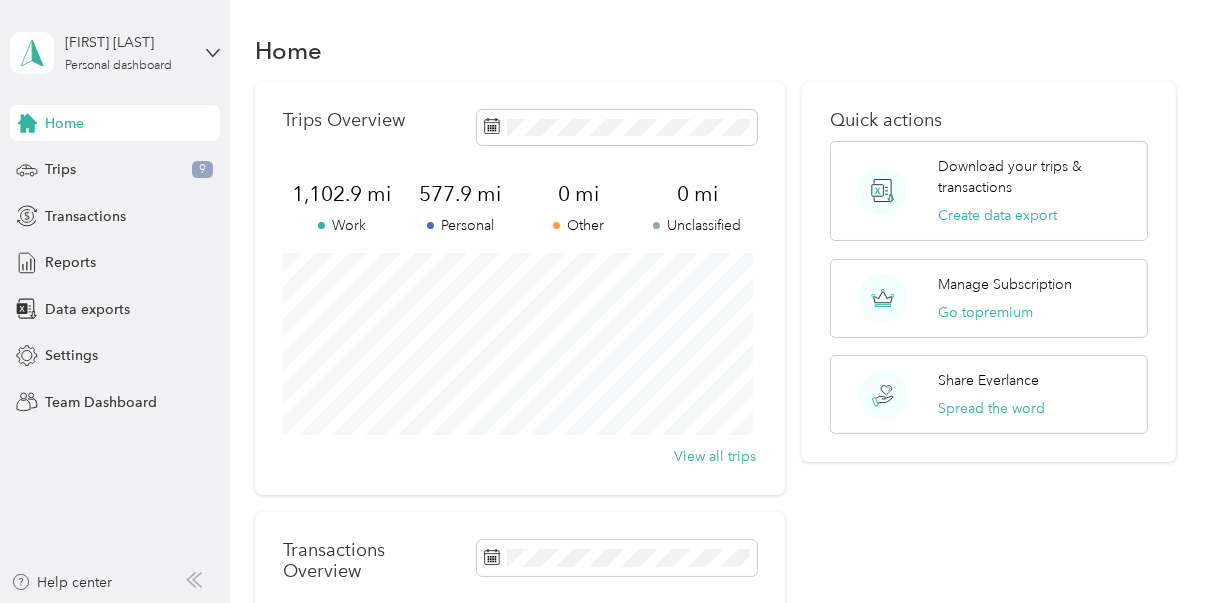 scroll, scrollTop: 0, scrollLeft: 0, axis: both 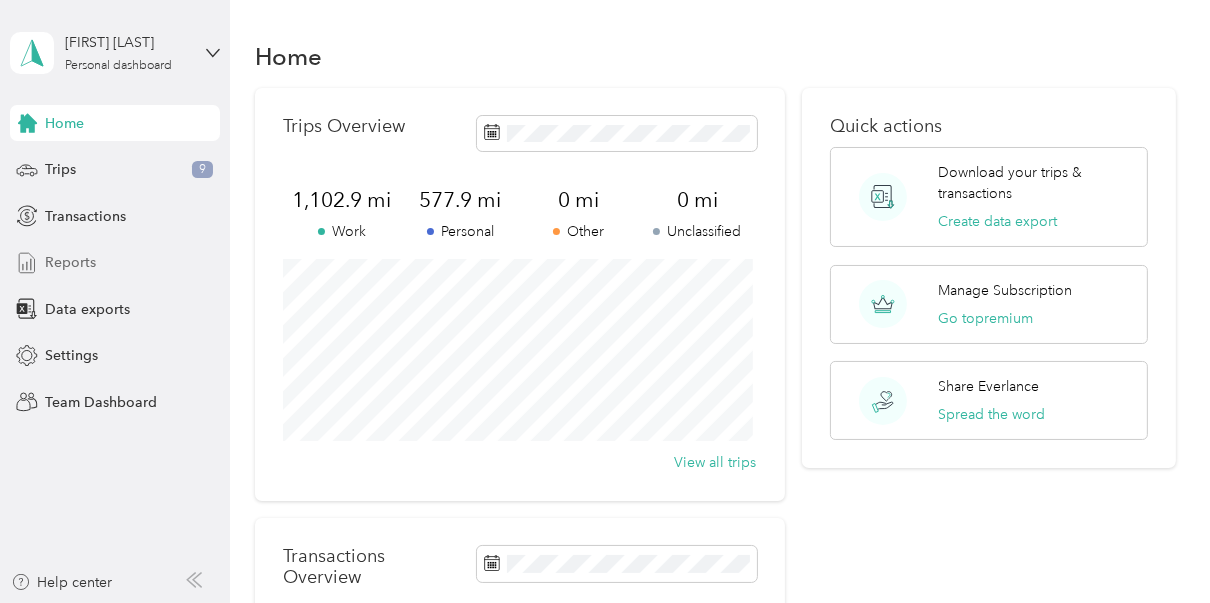 click on "Reports" at bounding box center (70, 262) 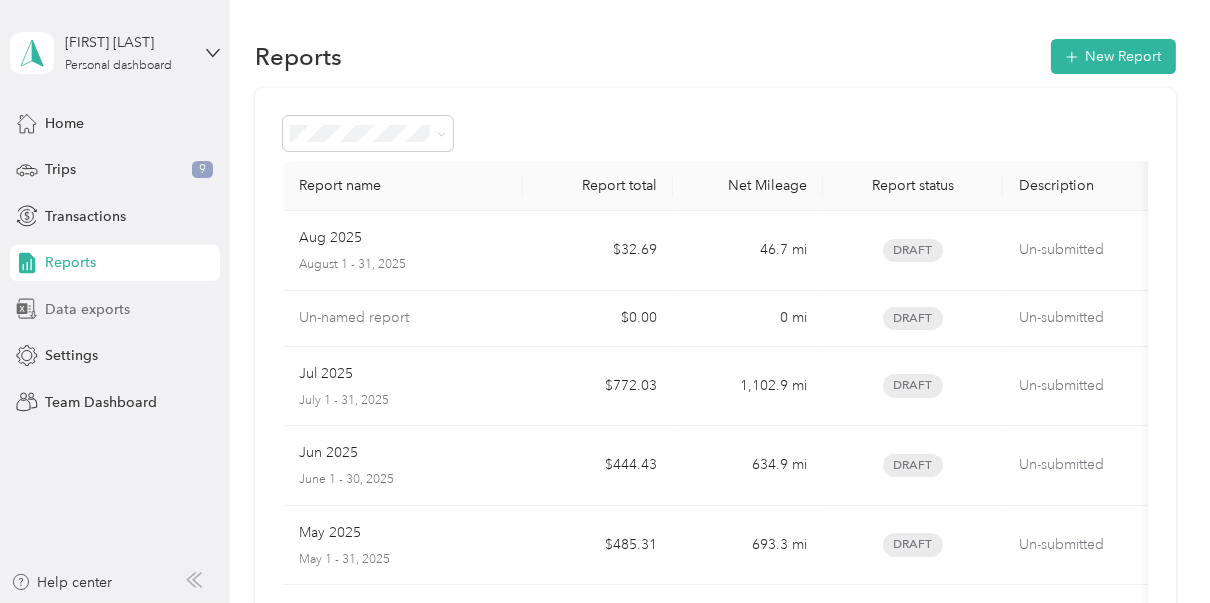 click on "Data exports" at bounding box center [87, 309] 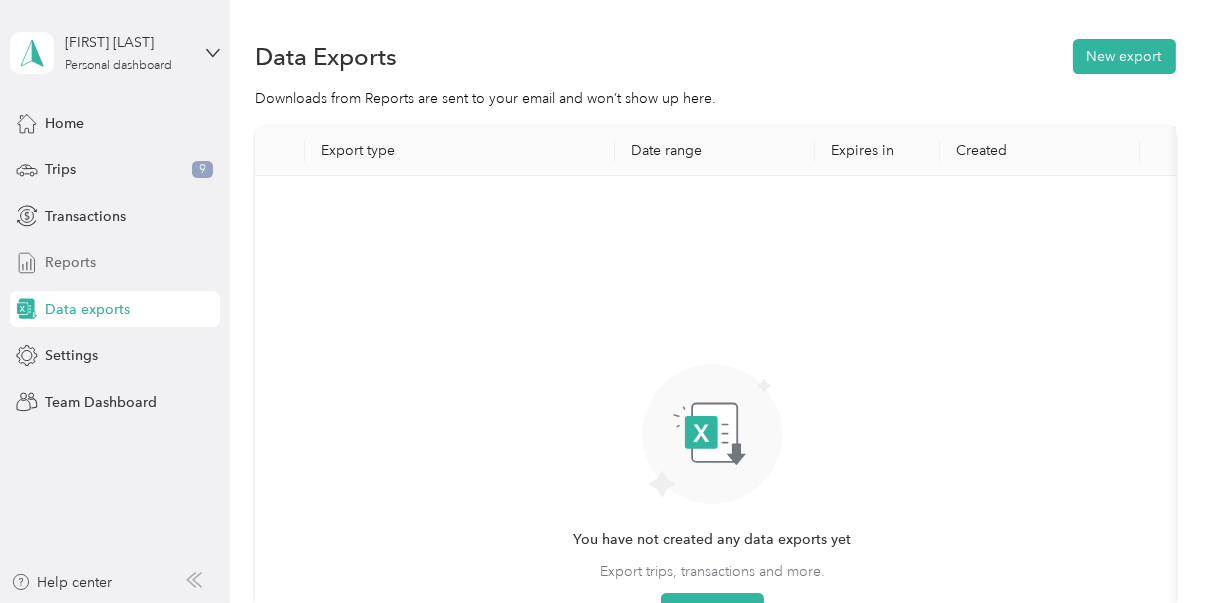click on "Reports" at bounding box center (115, 263) 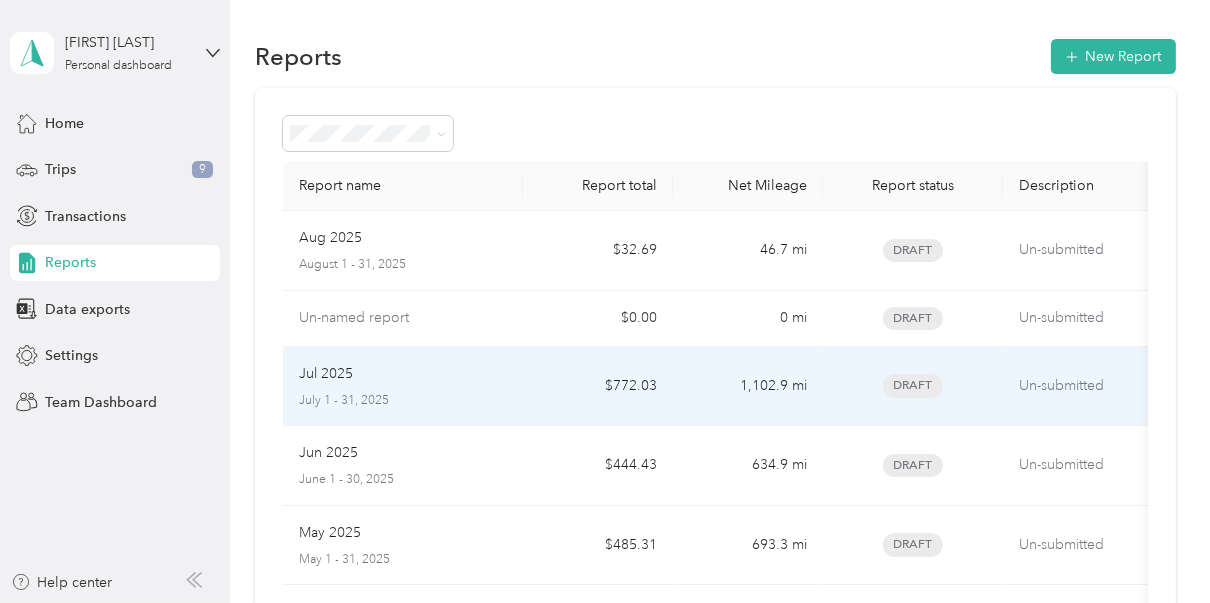 click on "Jul 2025" at bounding box center (403, 374) 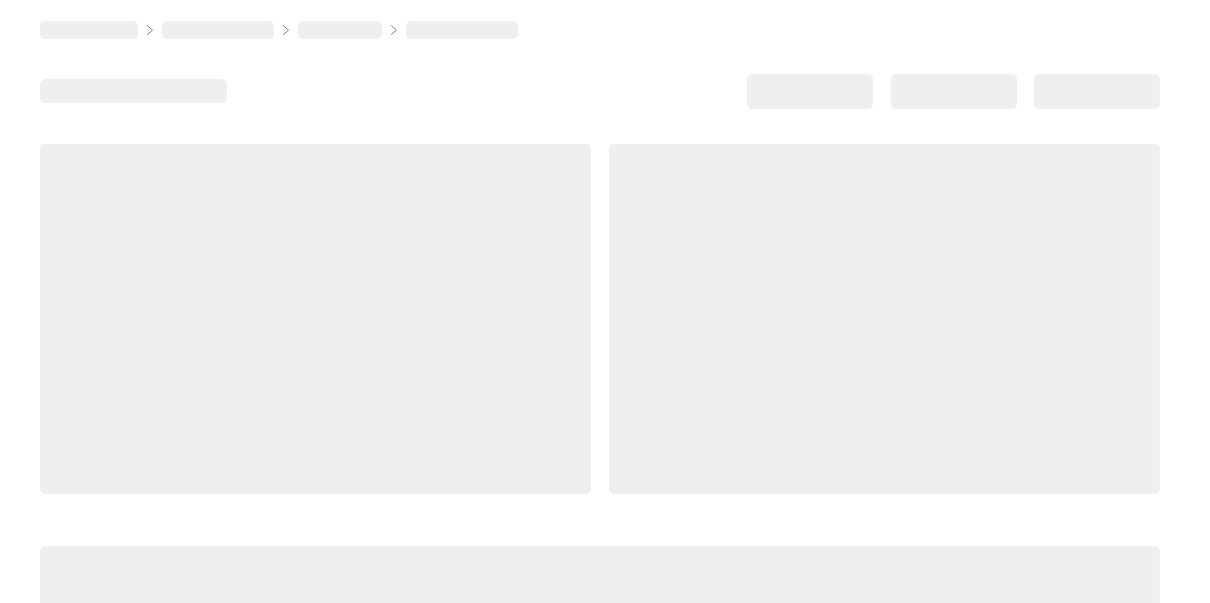 click at bounding box center [315, 319] 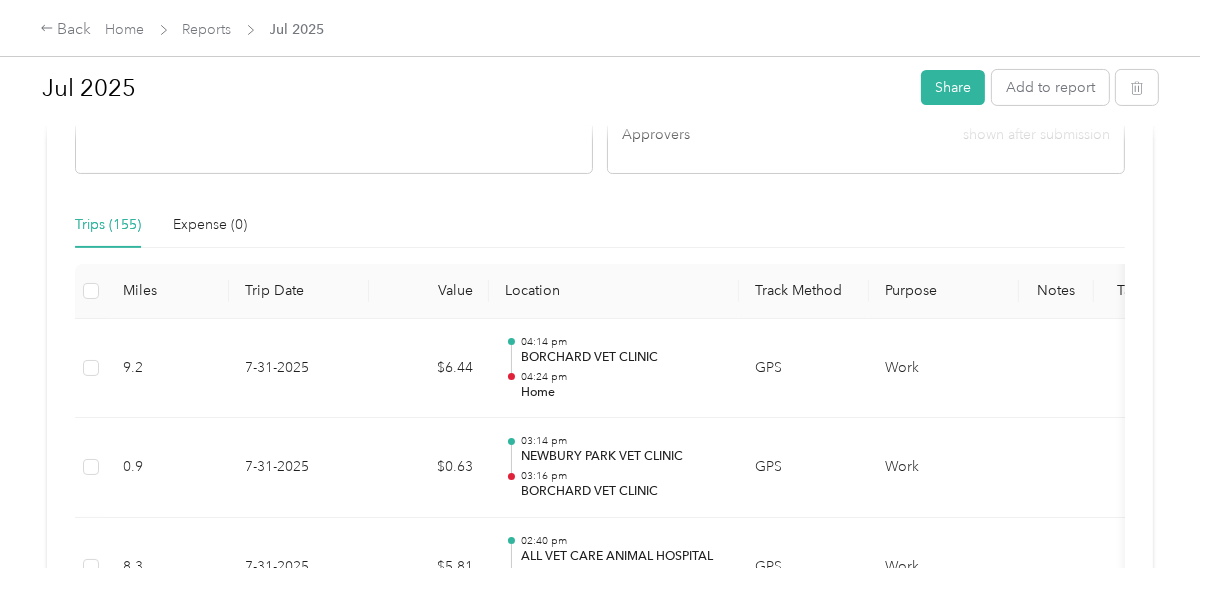 scroll, scrollTop: 412, scrollLeft: 0, axis: vertical 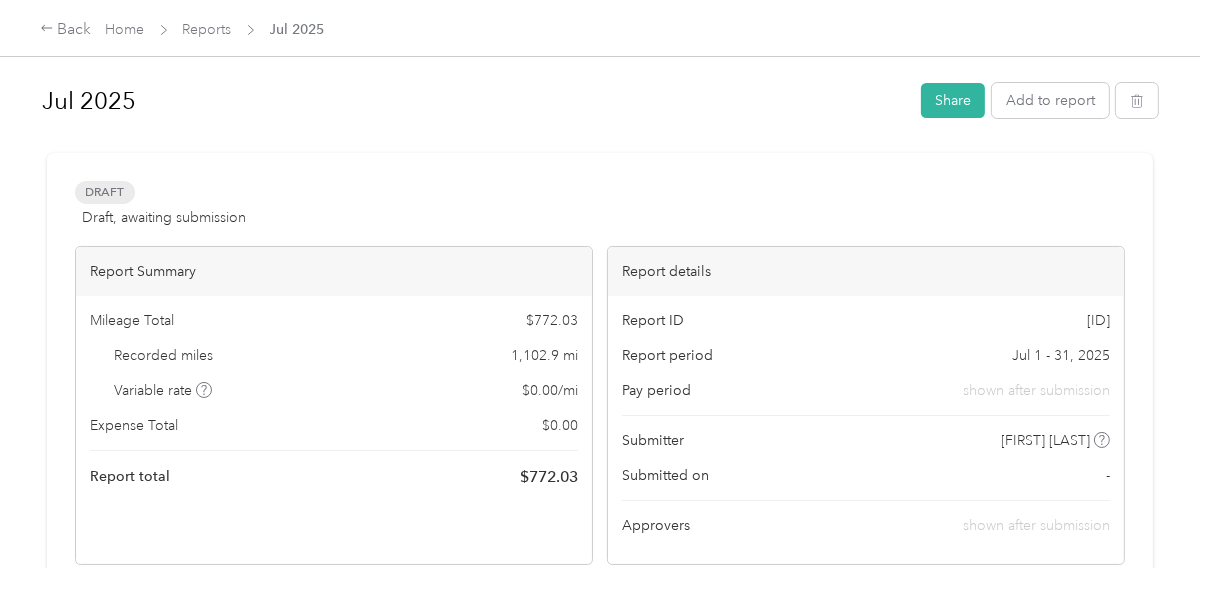 click on "Home" at bounding box center [125, 29] 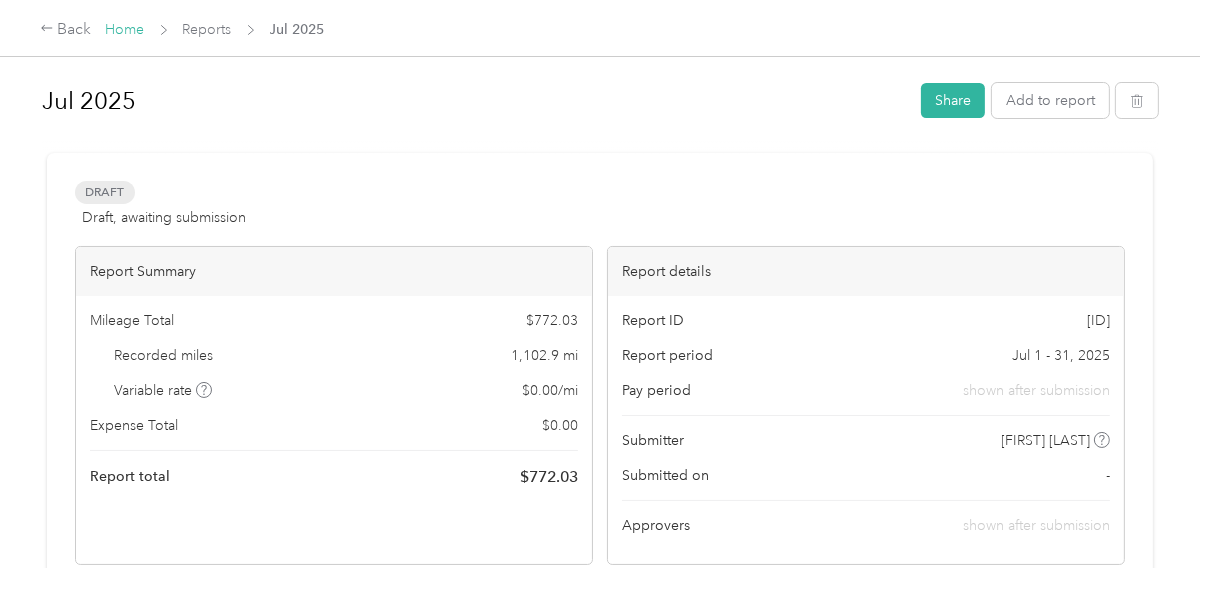 click on "Home" at bounding box center [125, 29] 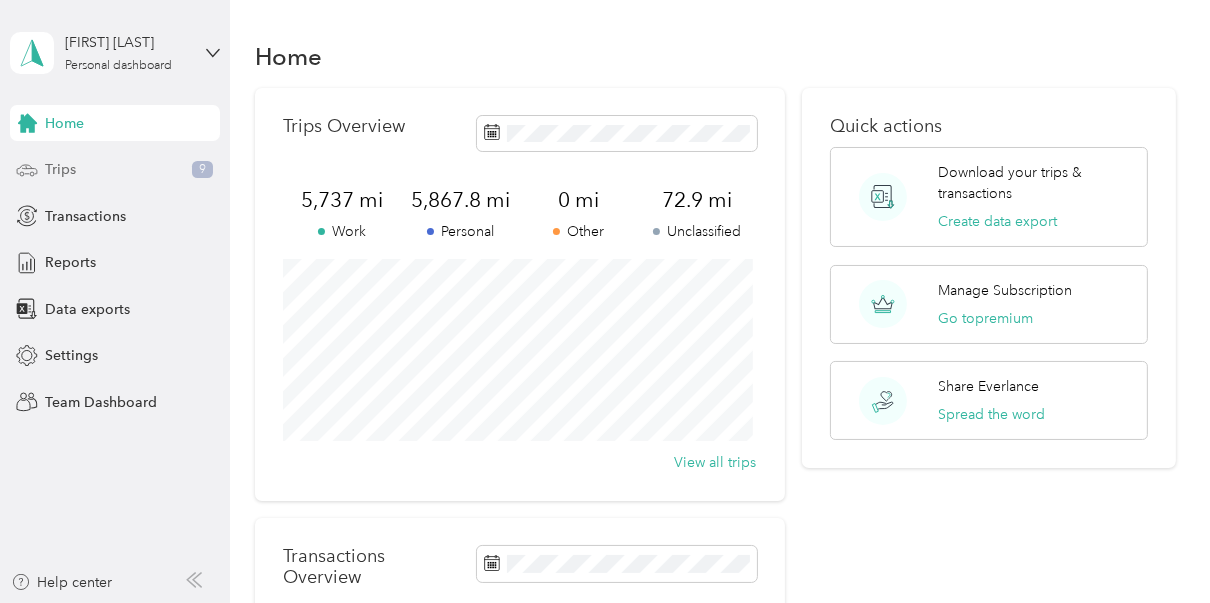 click on "Trips 9" at bounding box center [115, 170] 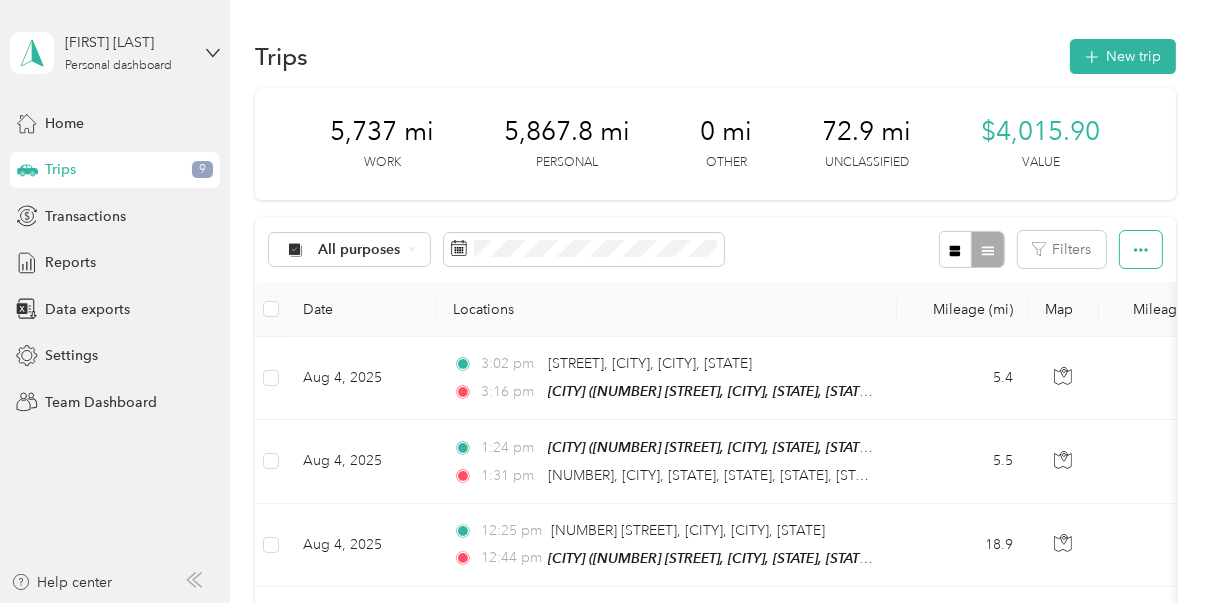 click 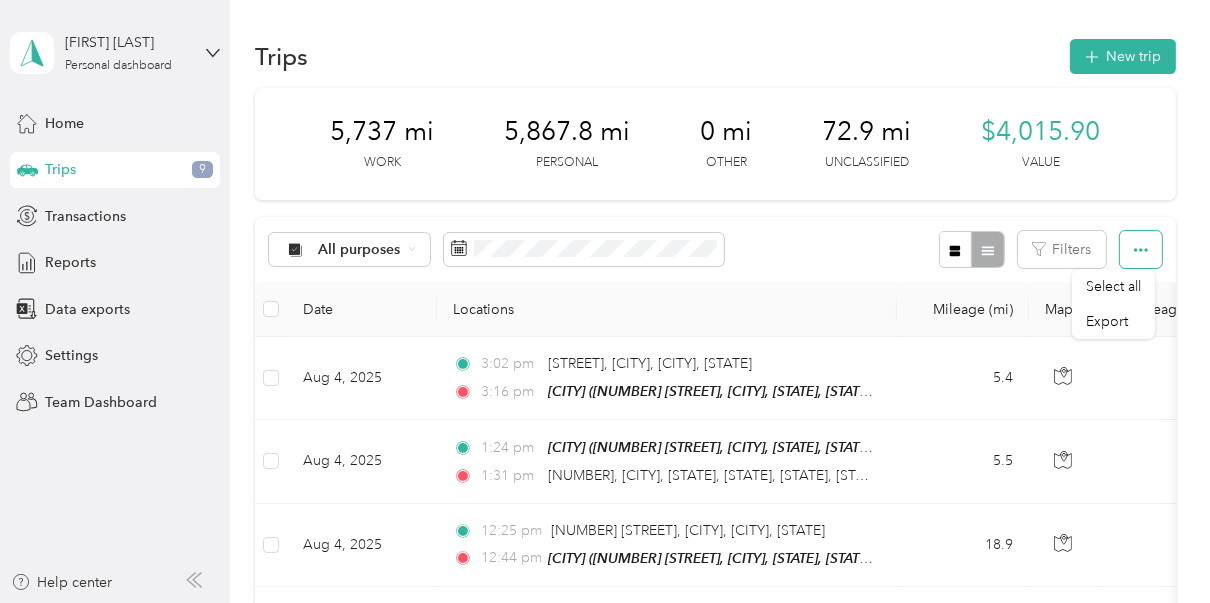 click 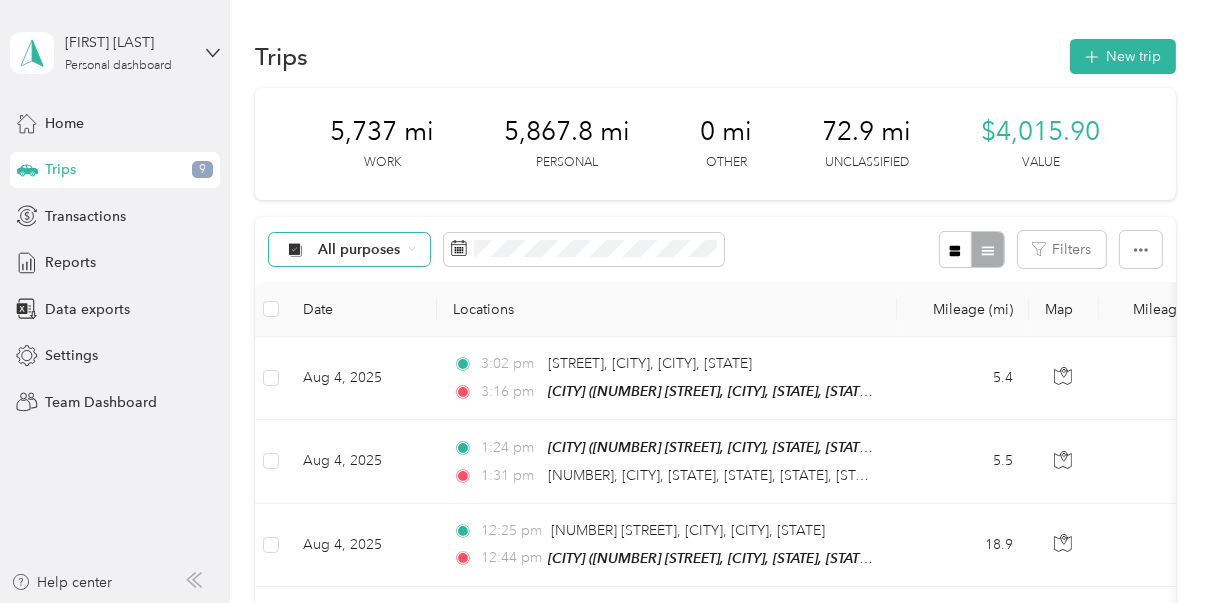 click 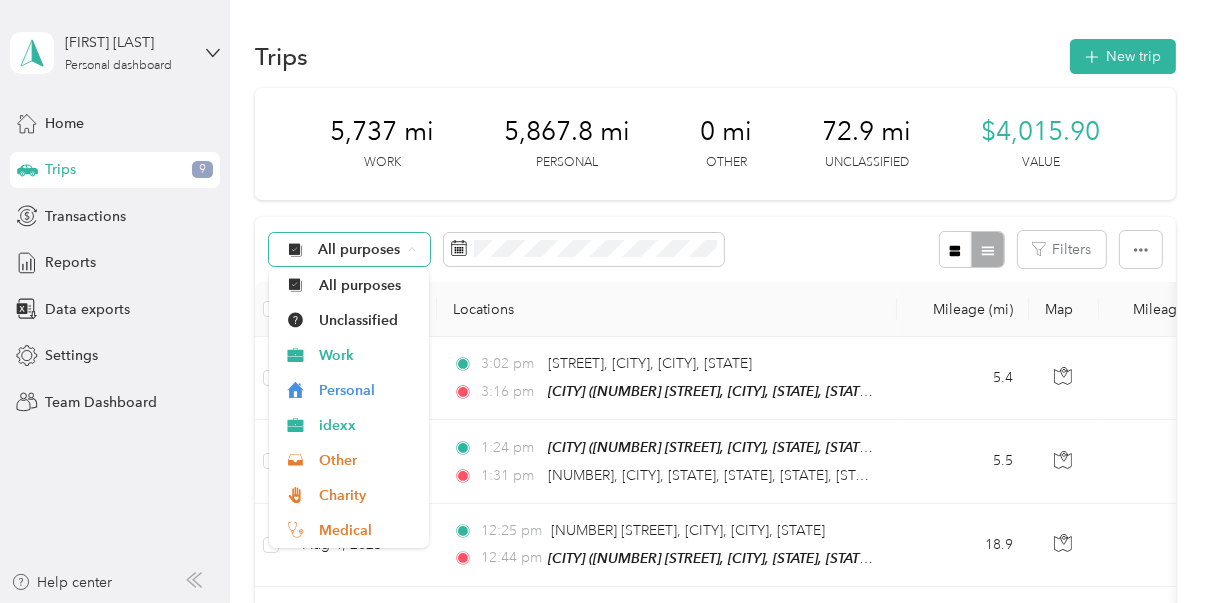click 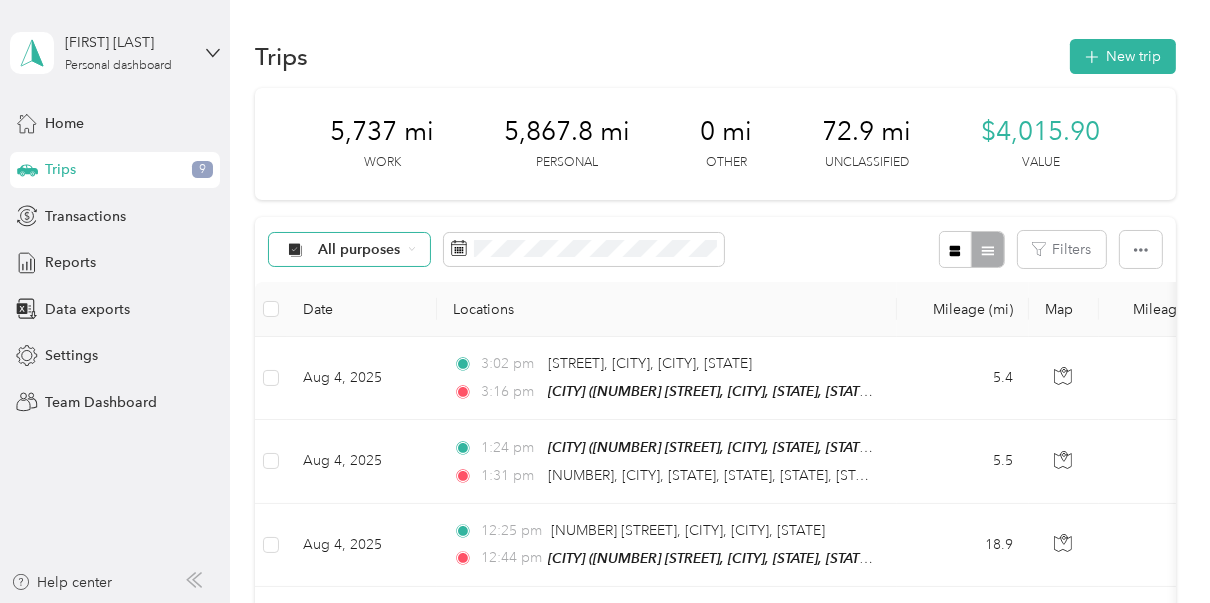 click 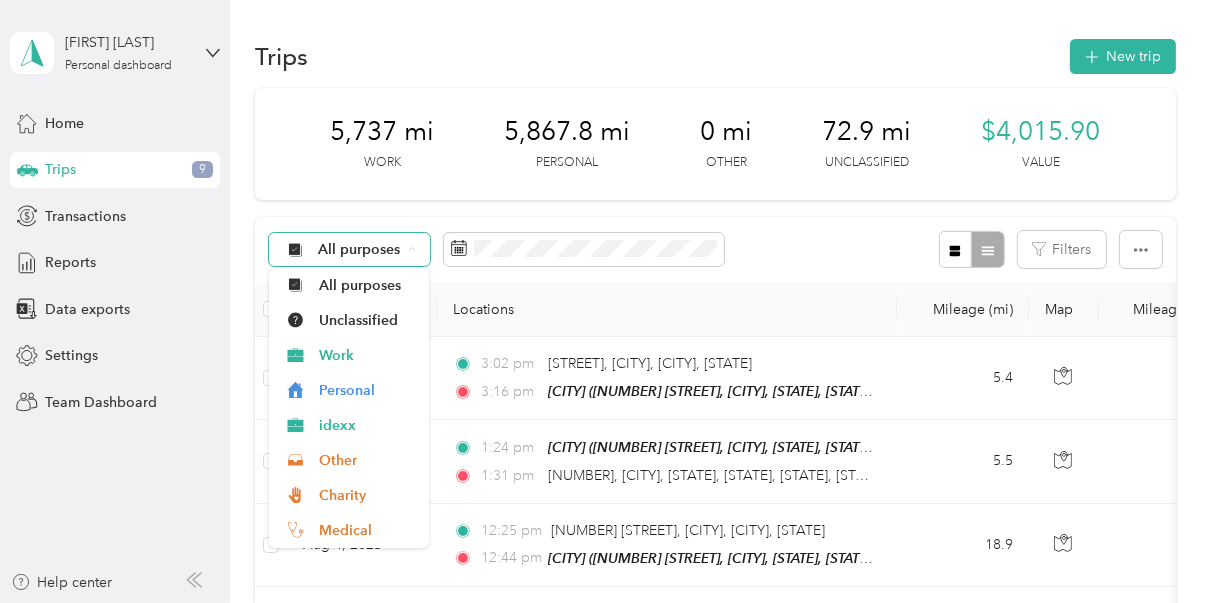 click 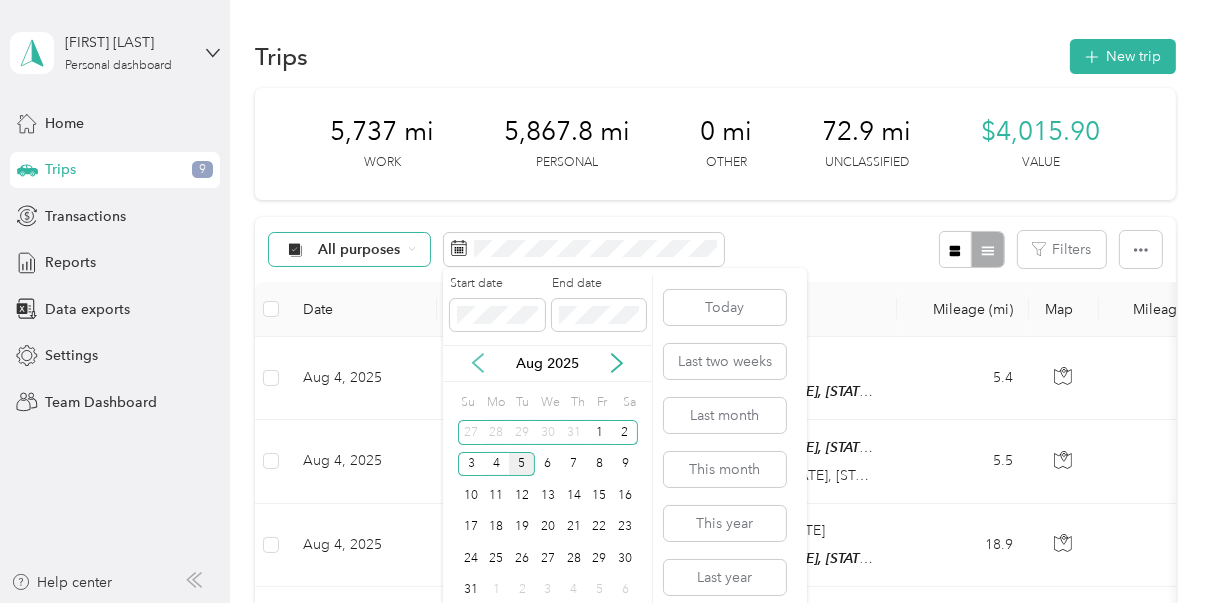 click 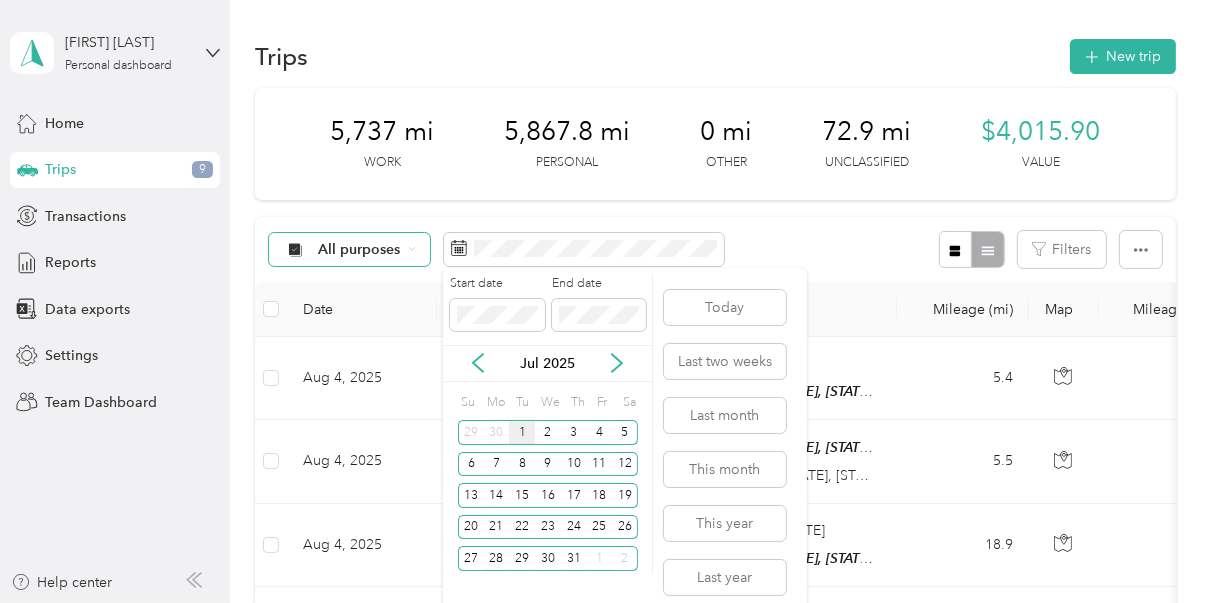 click on "1" at bounding box center [522, 432] 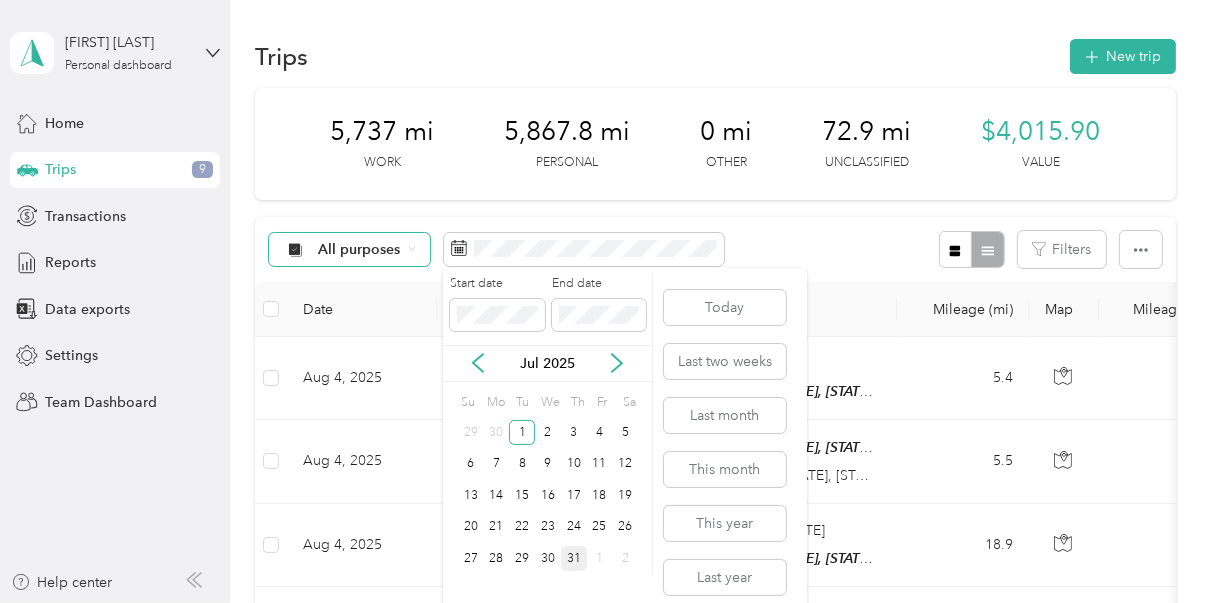 click on "31" at bounding box center [574, 558] 